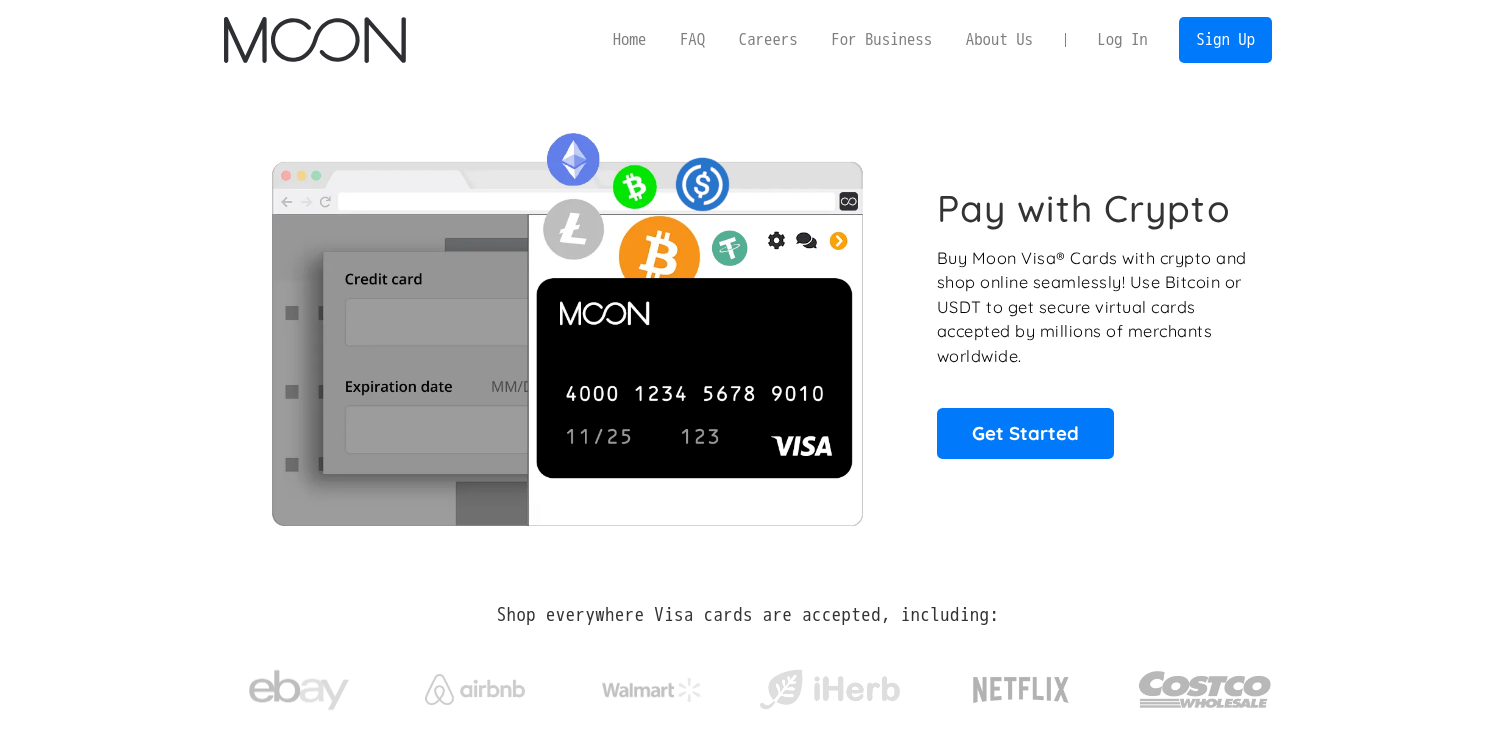 scroll, scrollTop: 0, scrollLeft: 0, axis: both 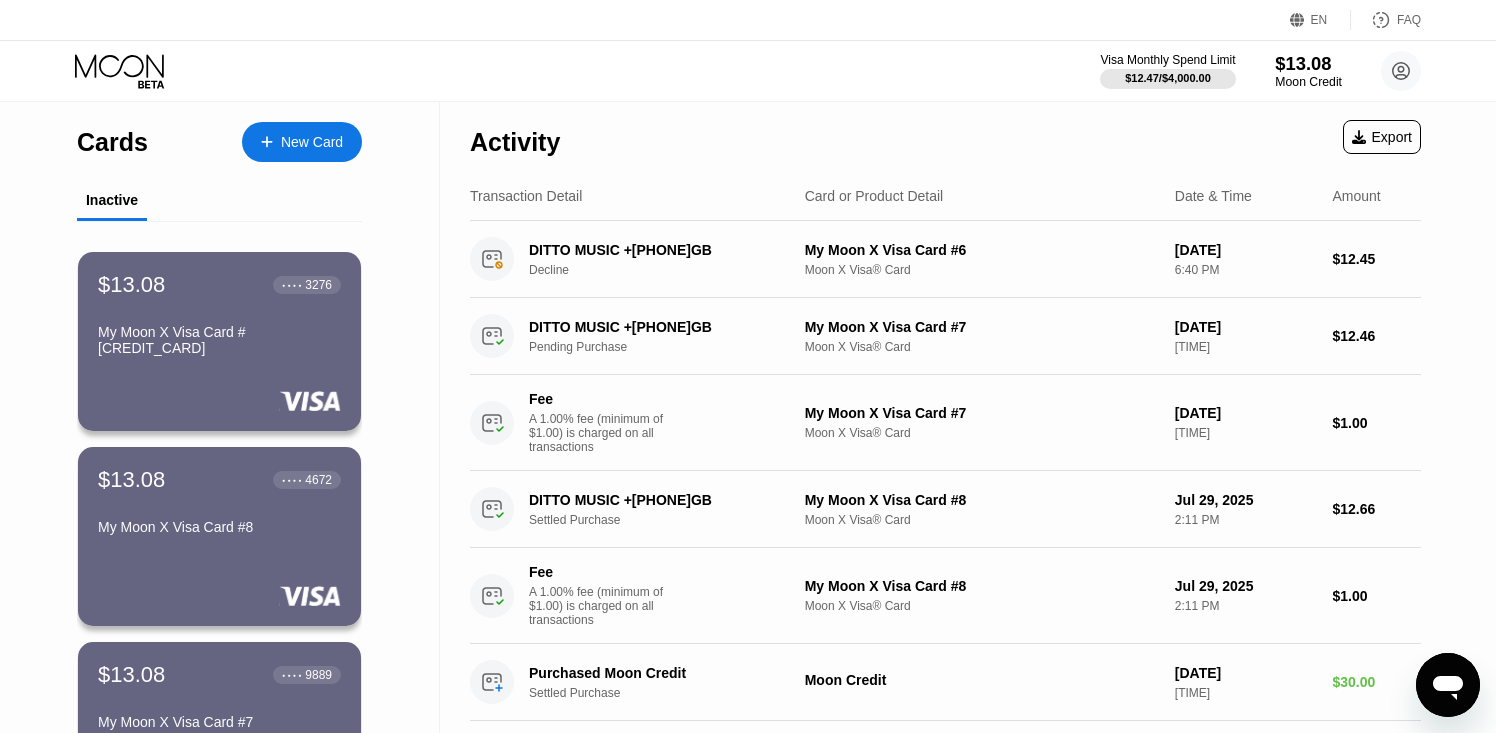 click on "$13.08" at bounding box center (1308, 63) 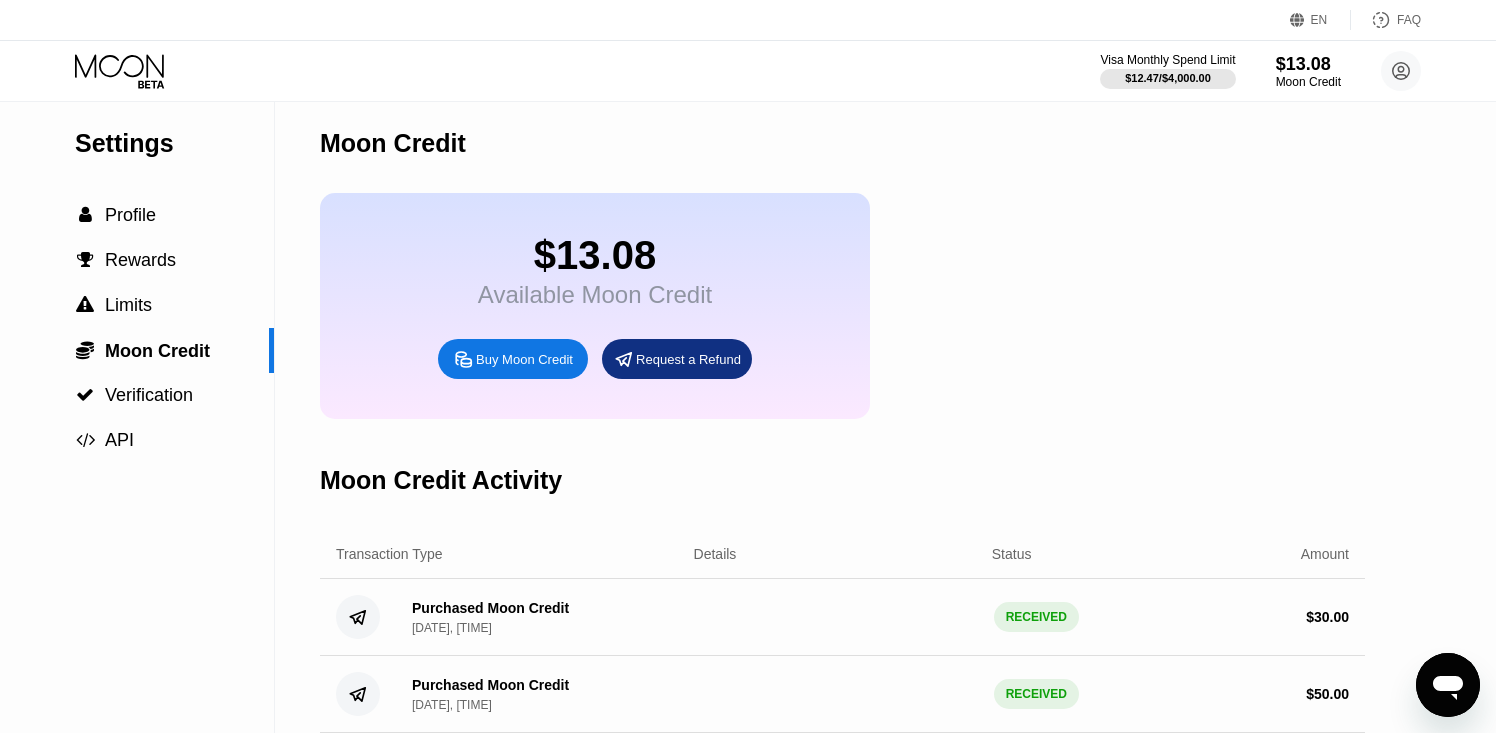 scroll, scrollTop: 0, scrollLeft: 0, axis: both 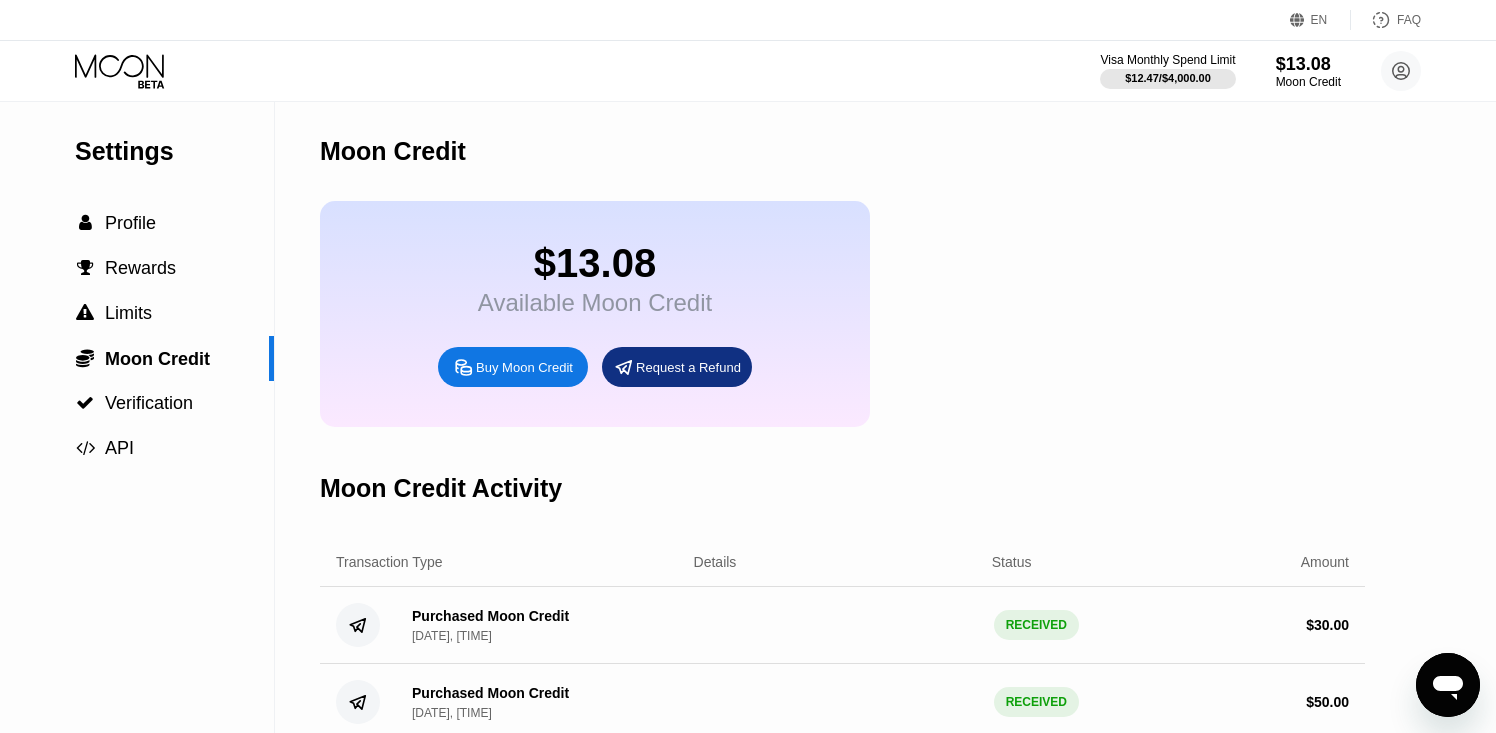 click on "Buy Moon Credit" at bounding box center (513, 367) 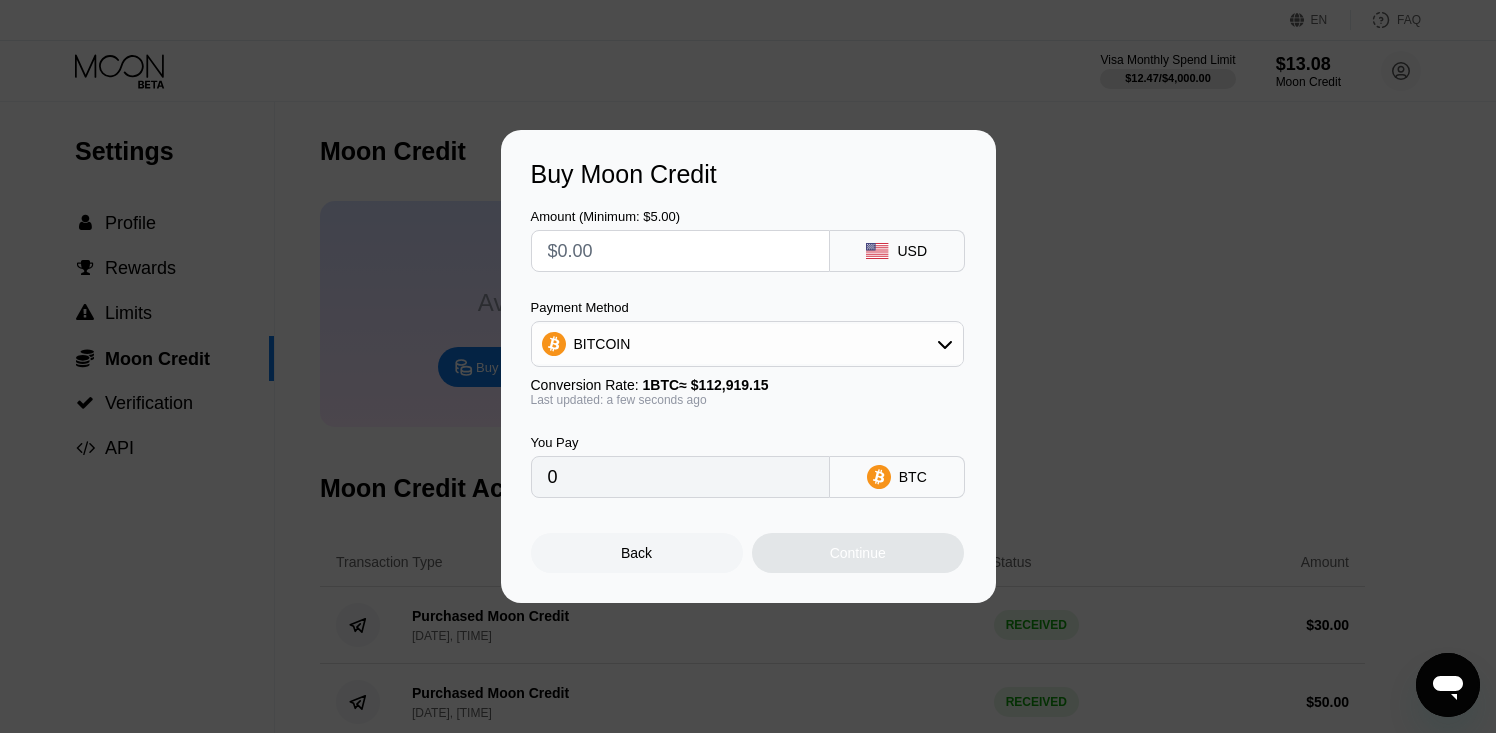 click on "BTC" at bounding box center (913, 477) 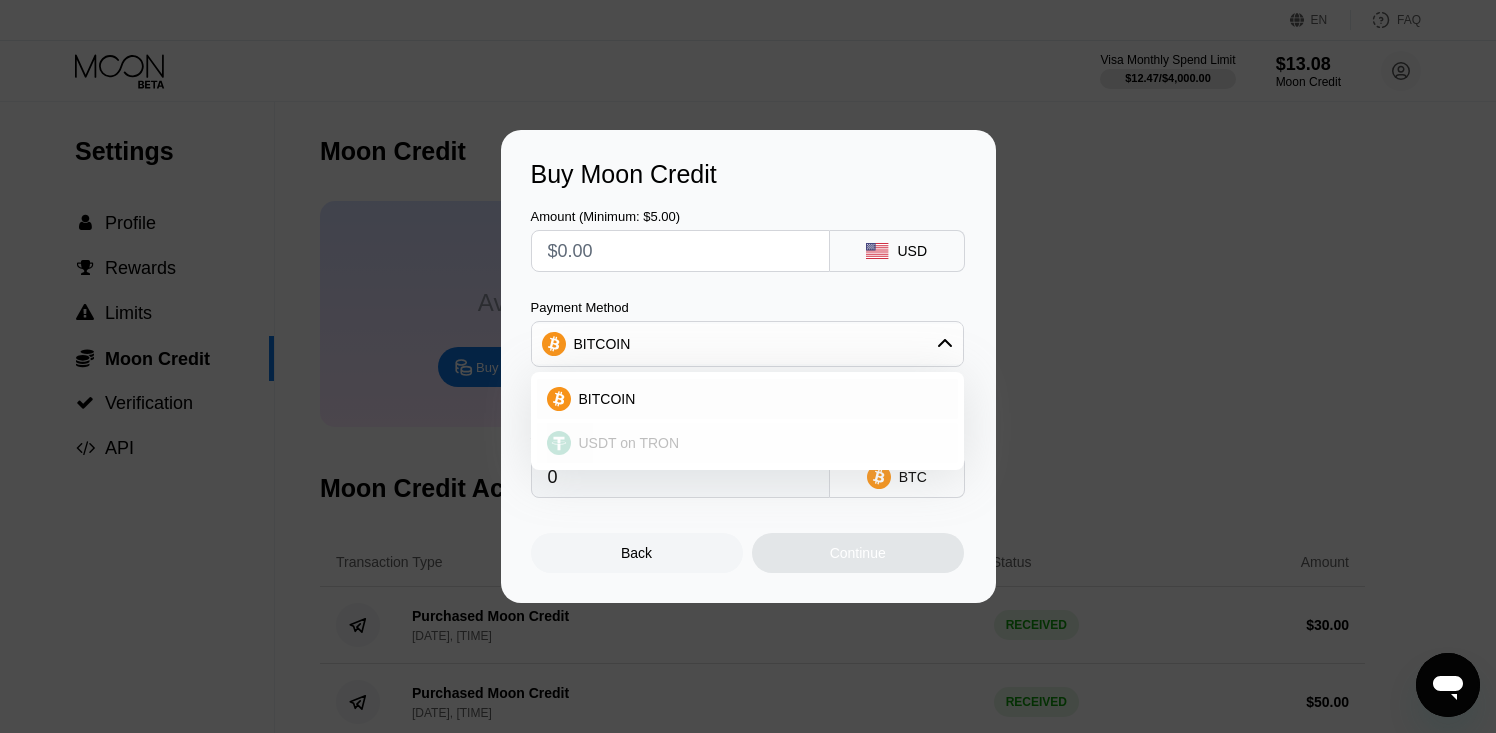 click on "USDT on TRON" at bounding box center (759, 443) 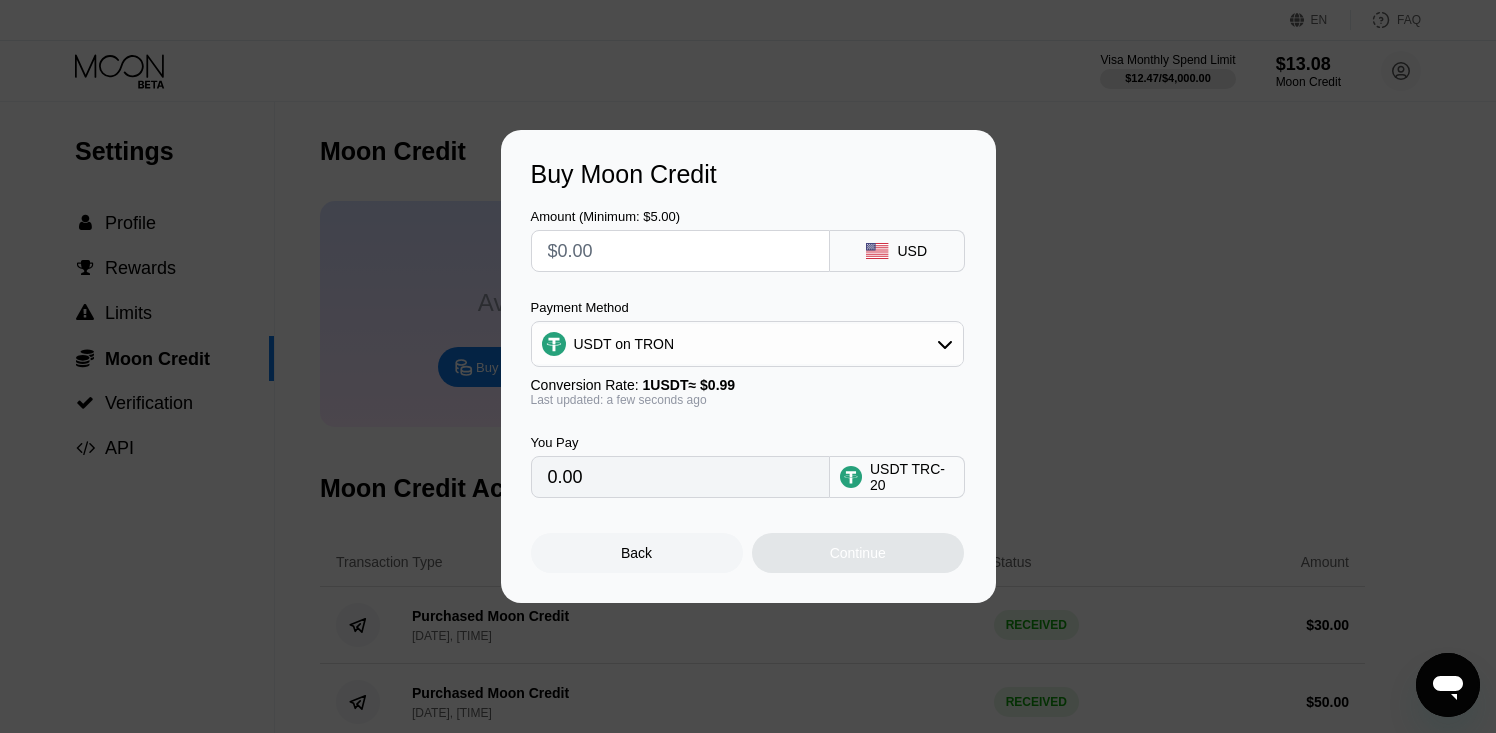 click at bounding box center [680, 251] 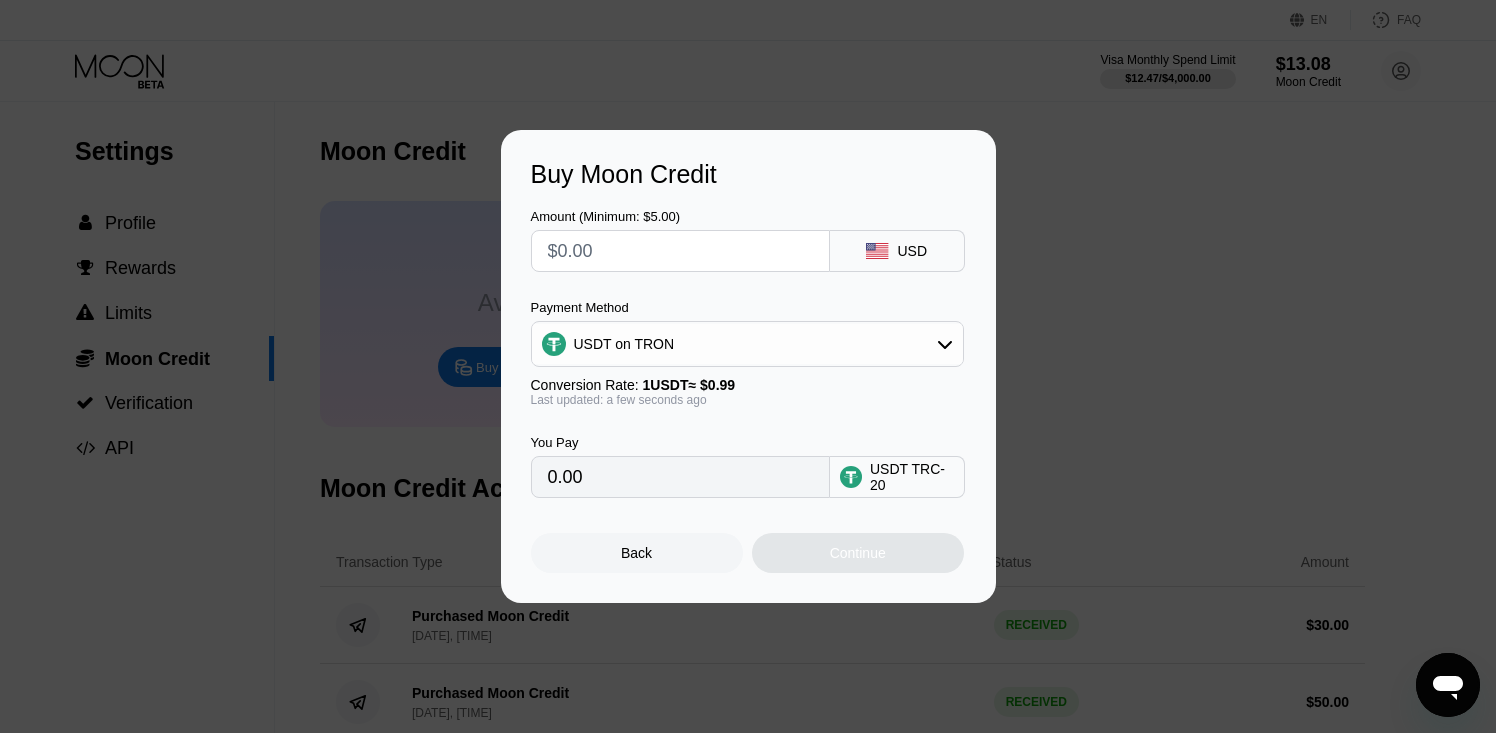 type on "$3" 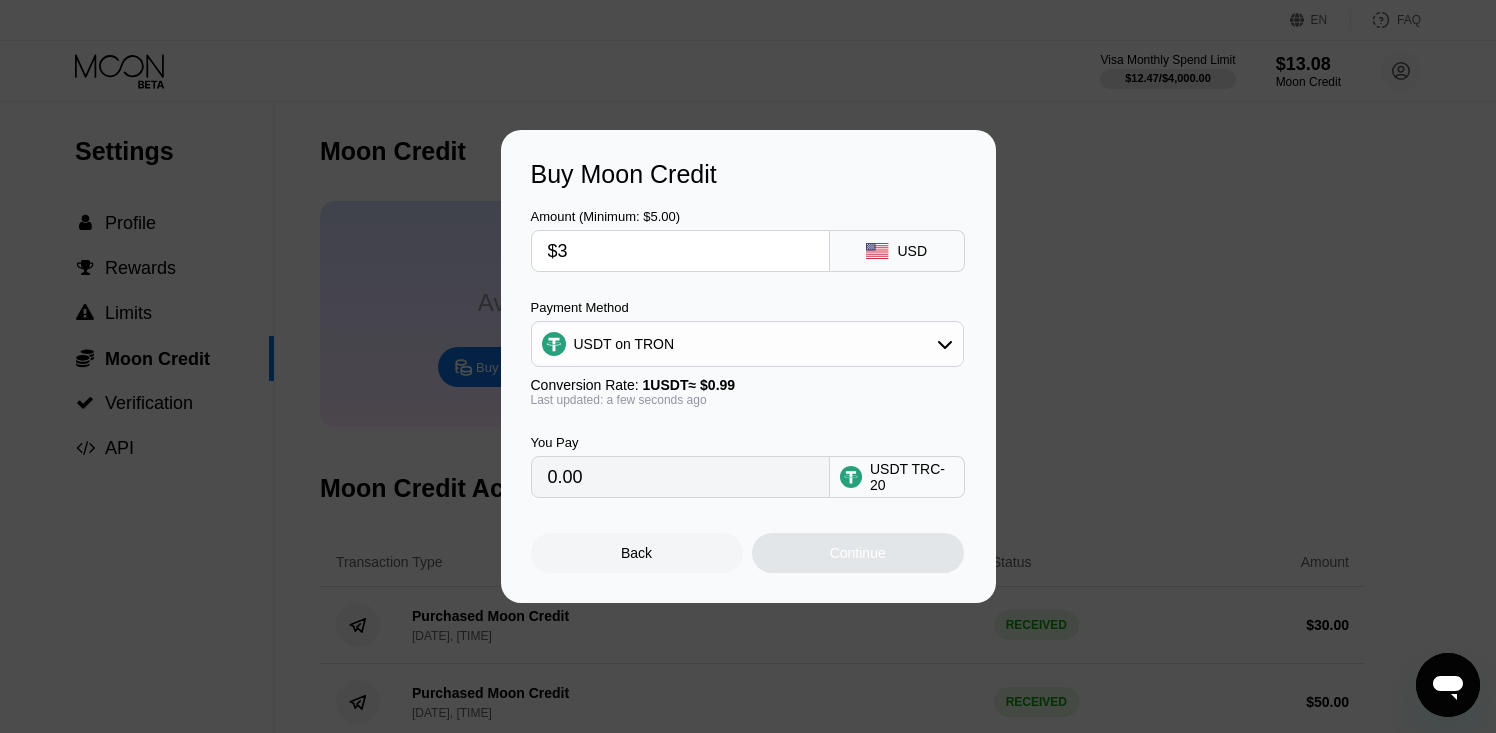 type on "3.03" 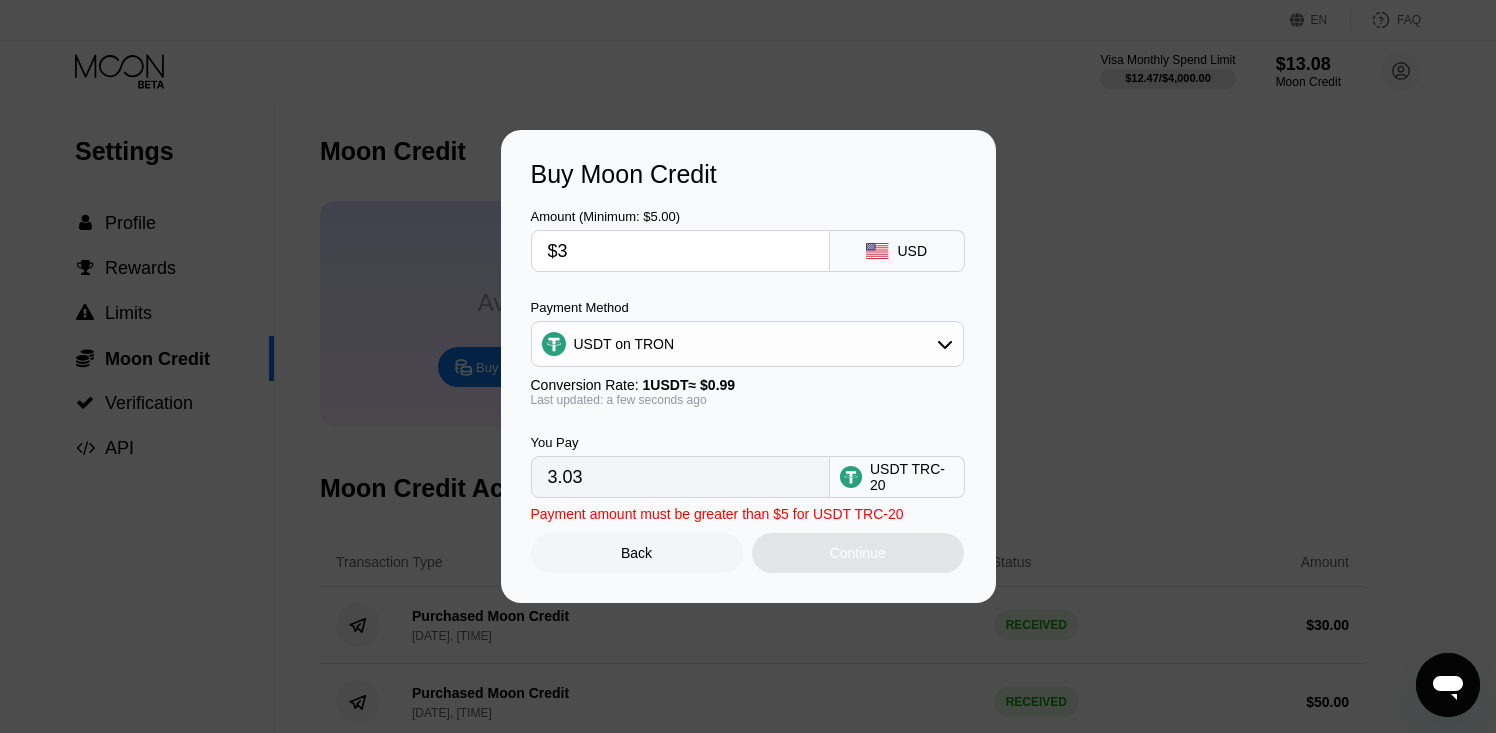 type on "$30" 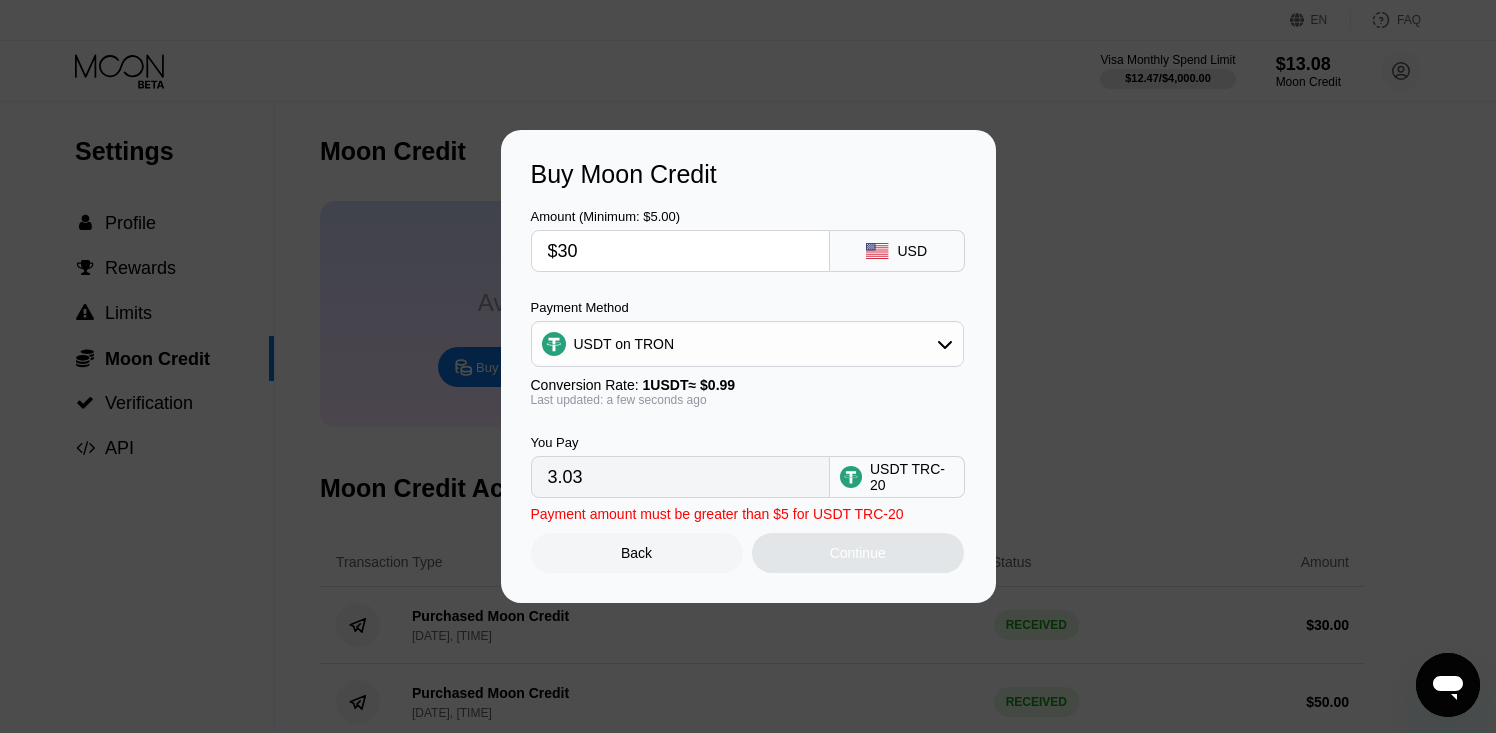 type on "30.30" 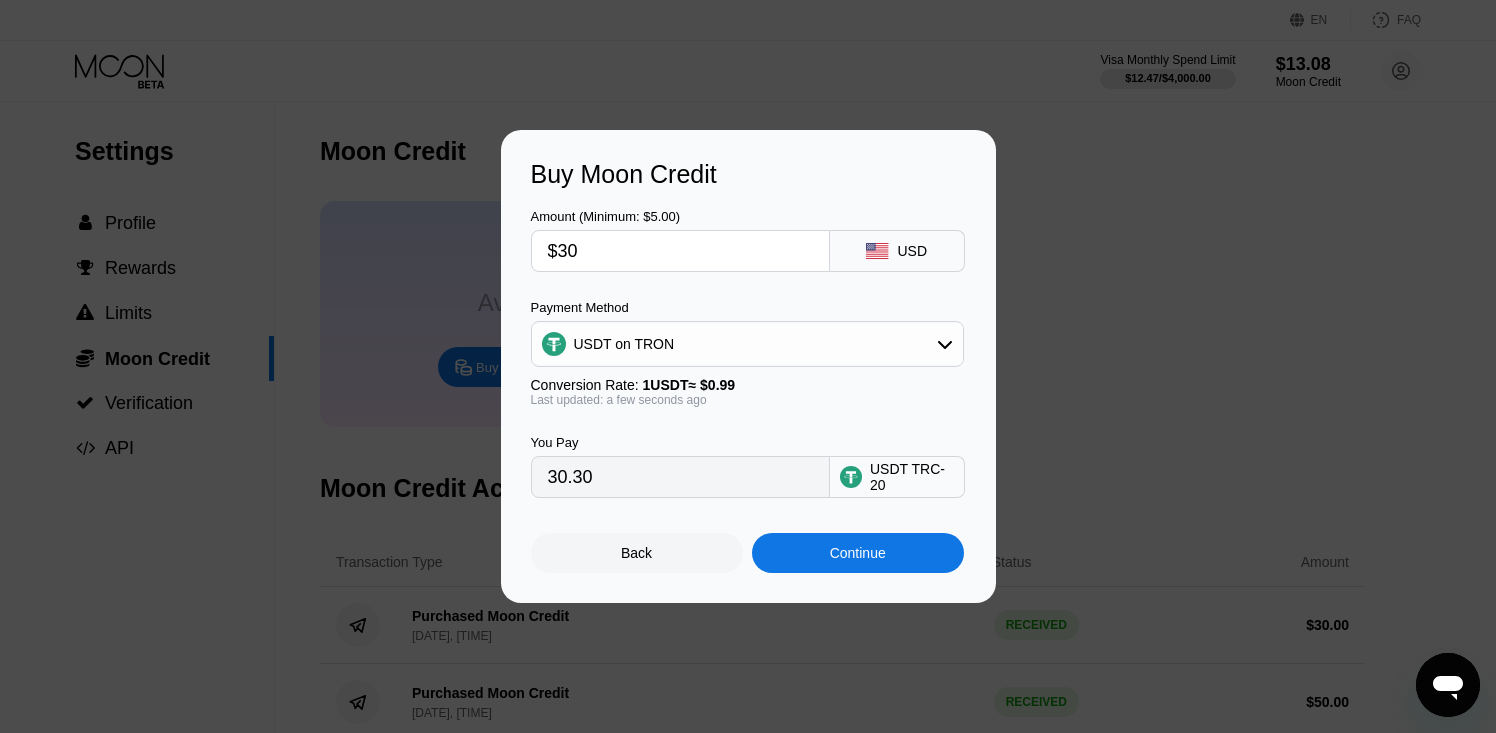 type on "$3" 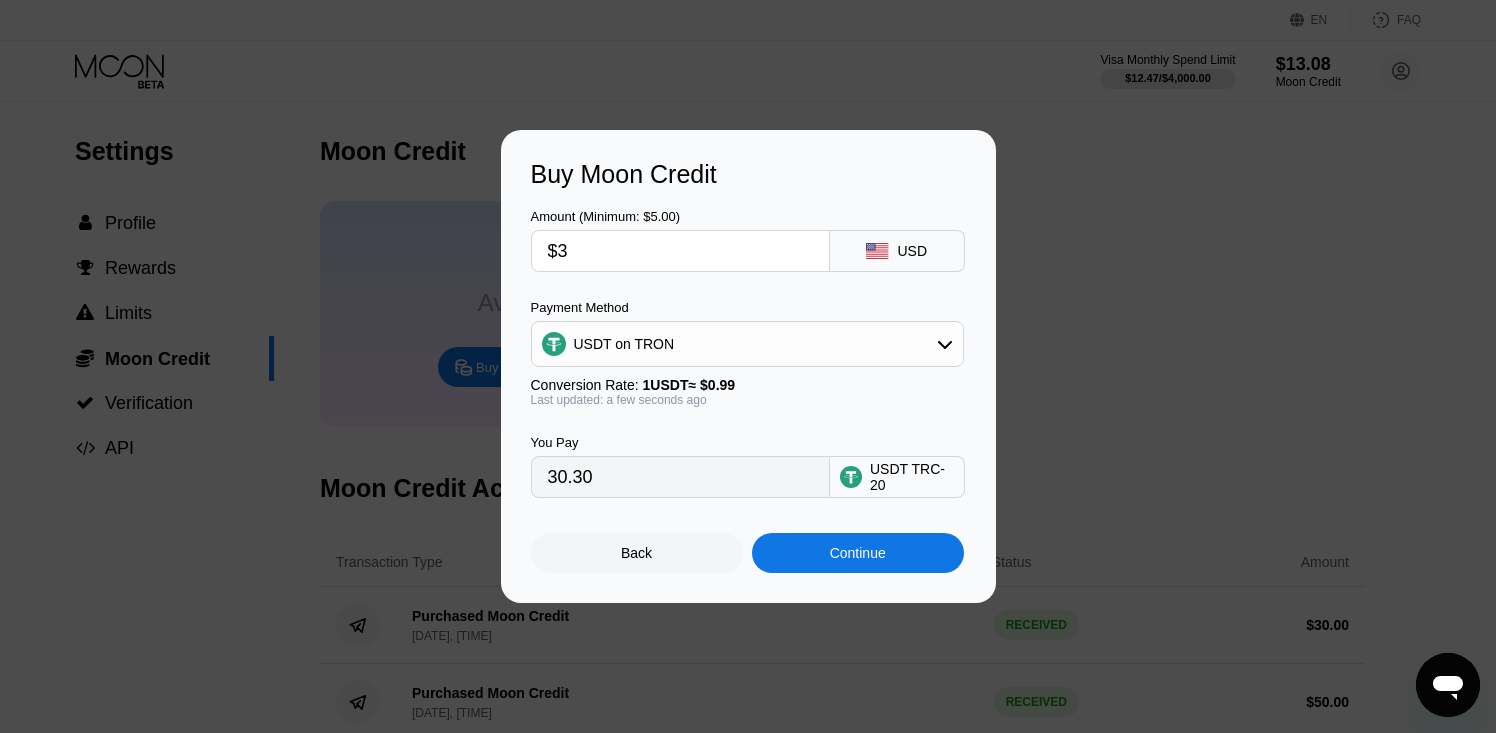 type on "3.03" 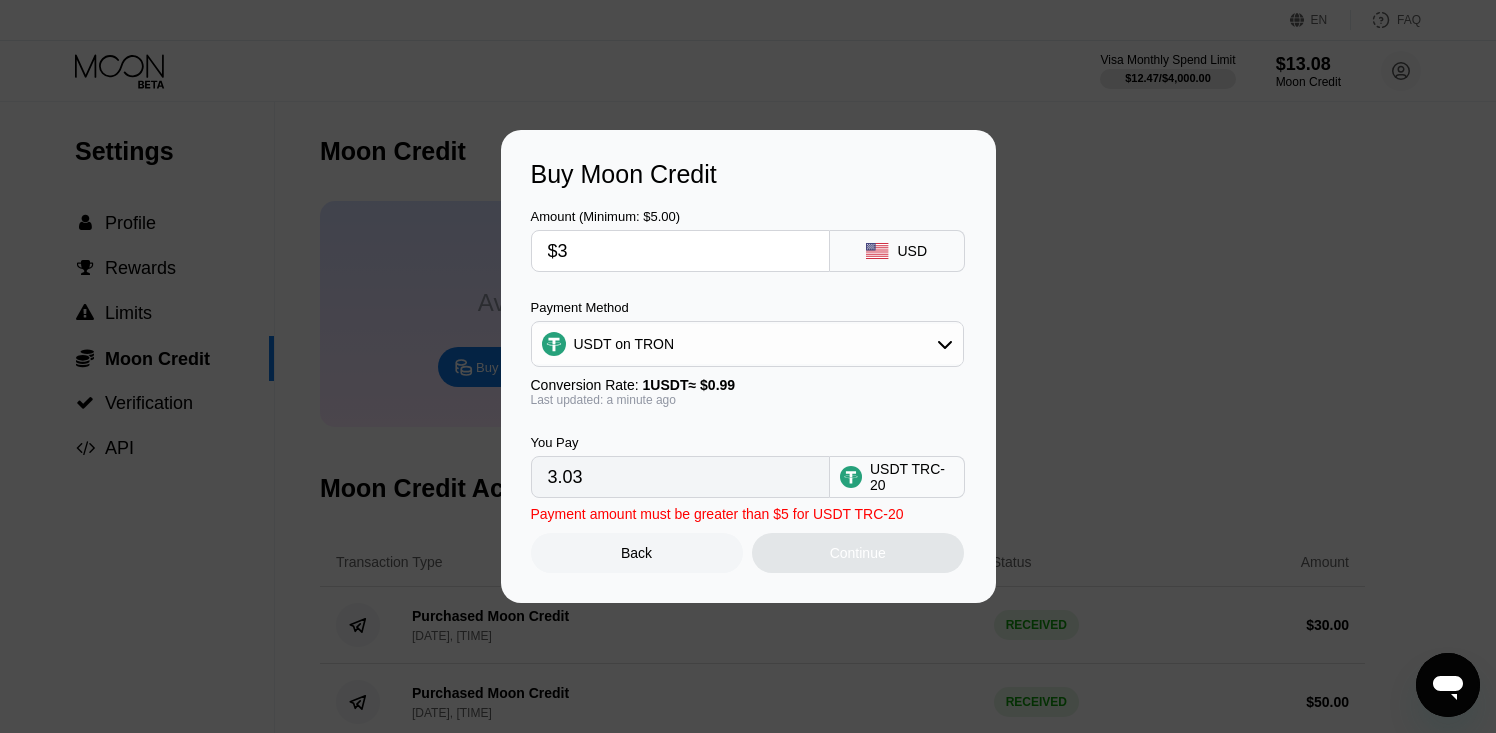 type 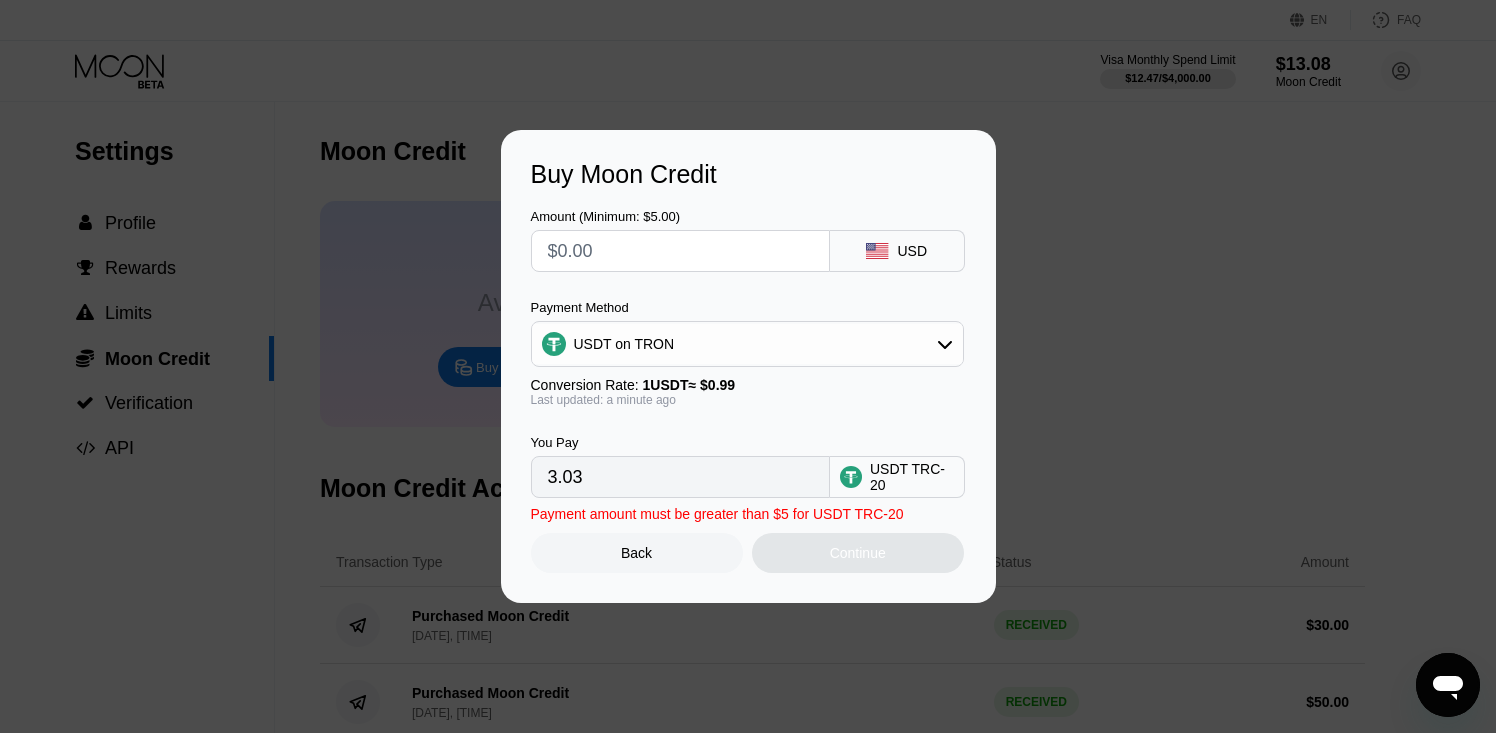 type on "0.00" 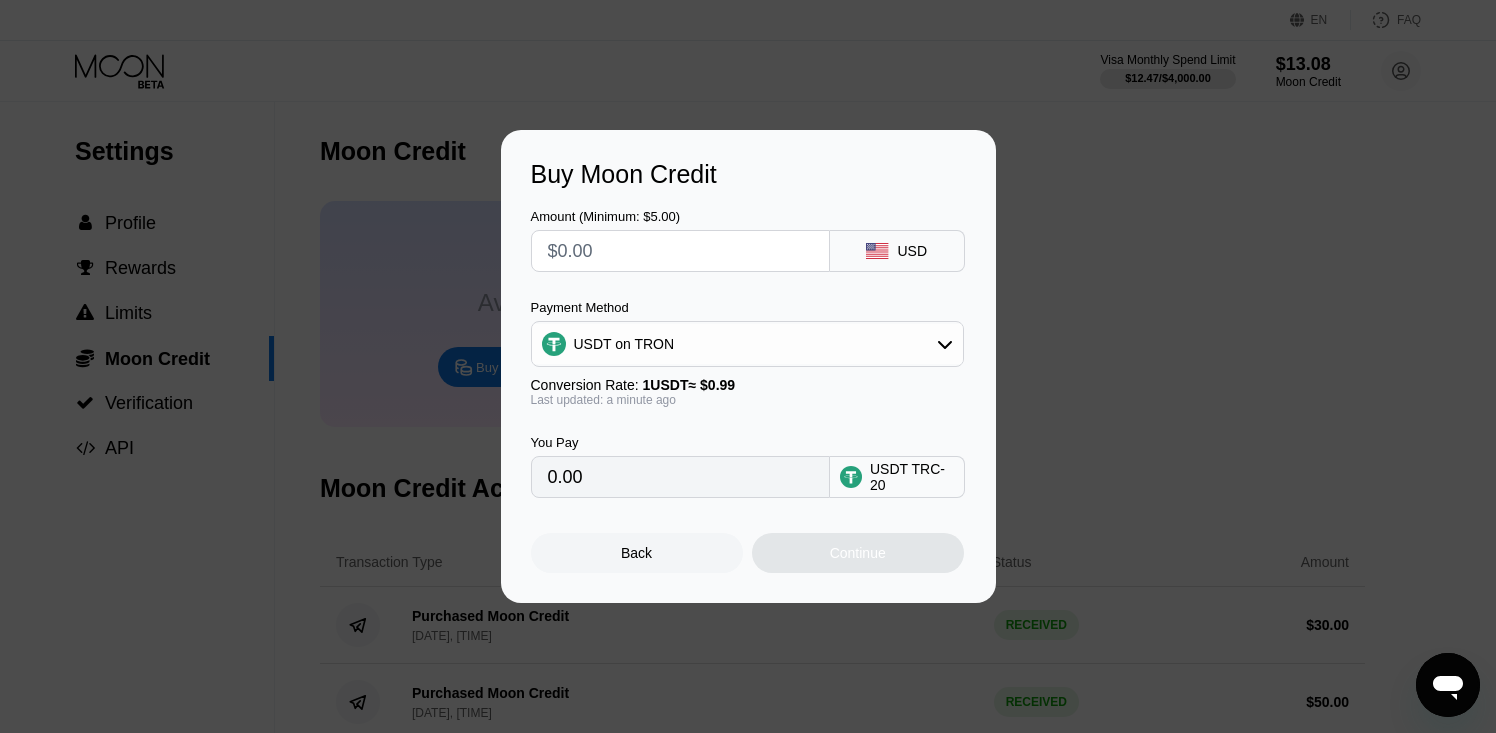 type on "$5" 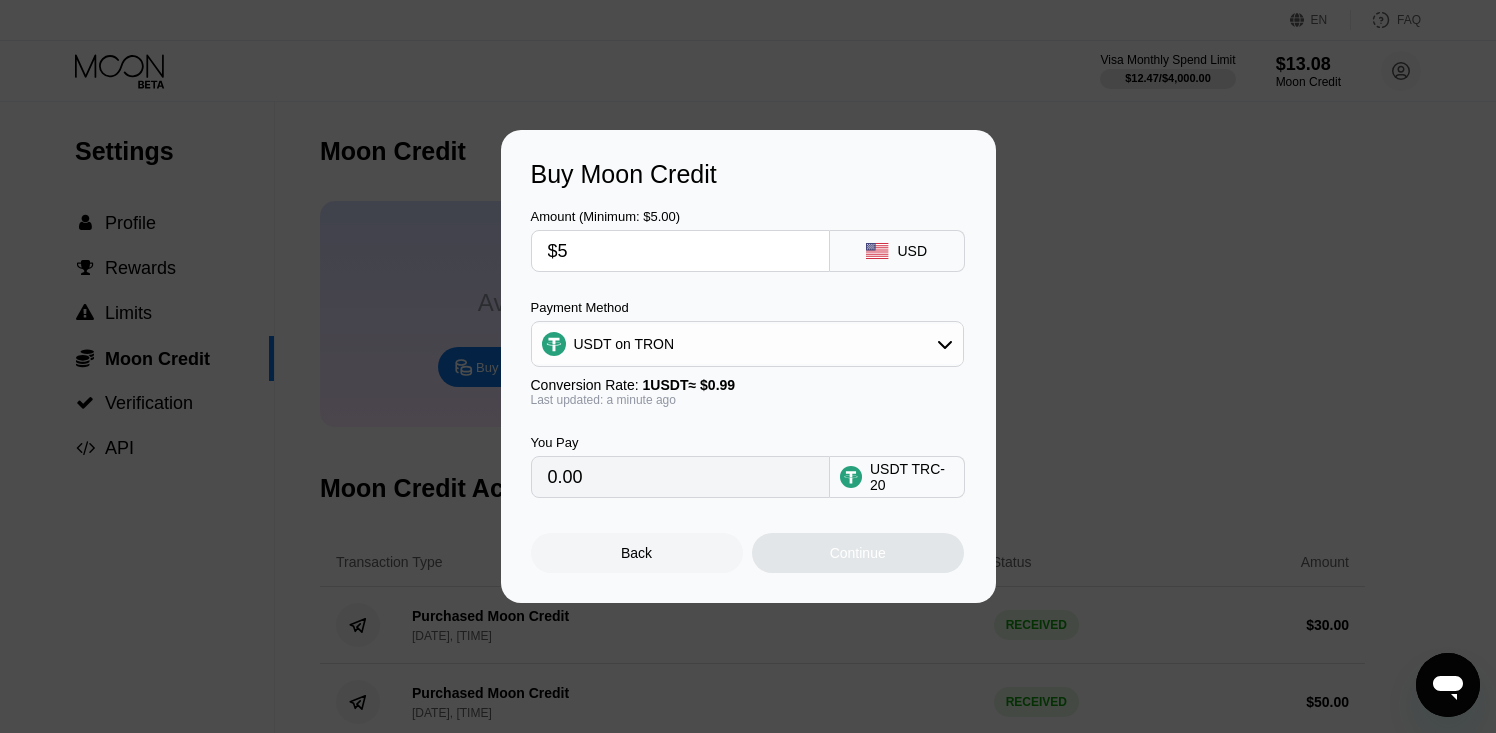 type on "5.05" 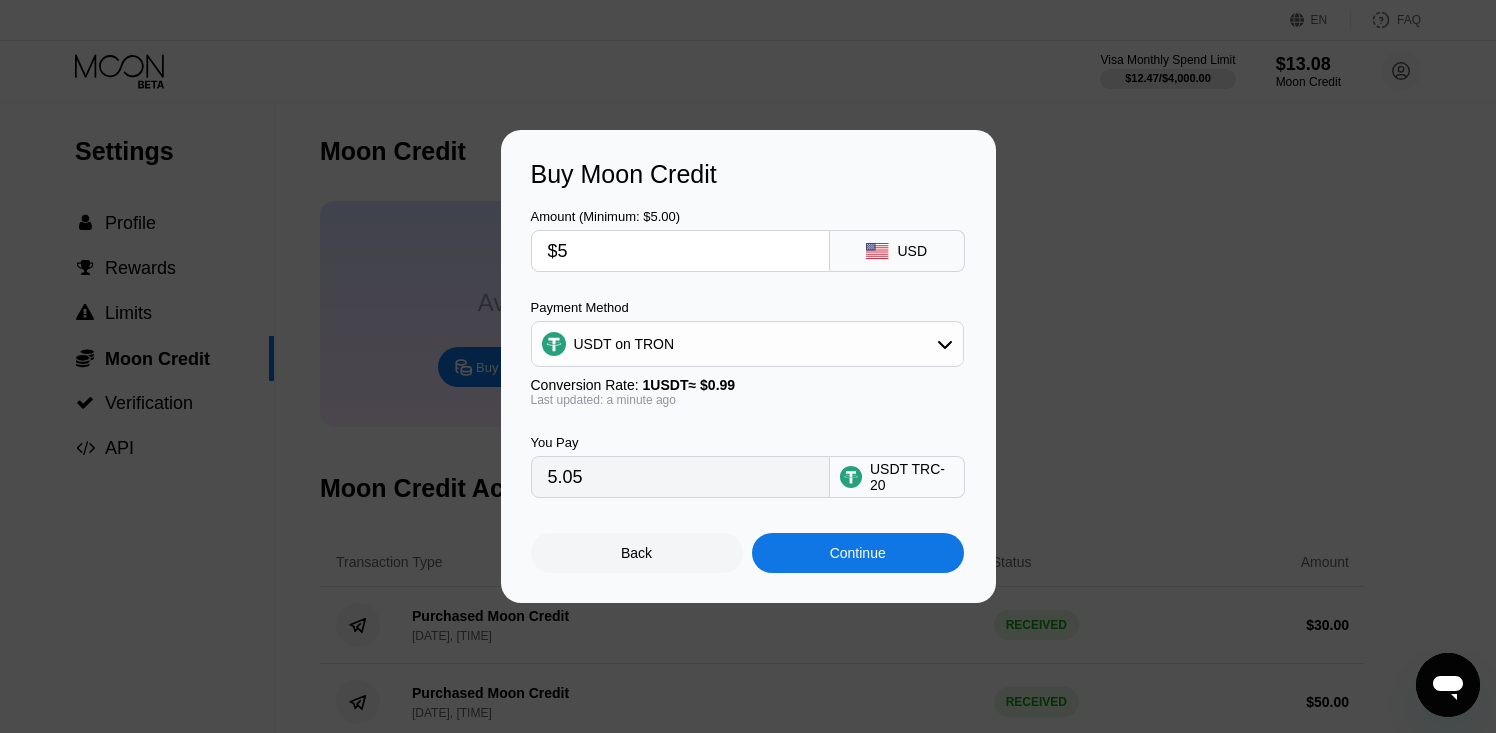 type on "$50" 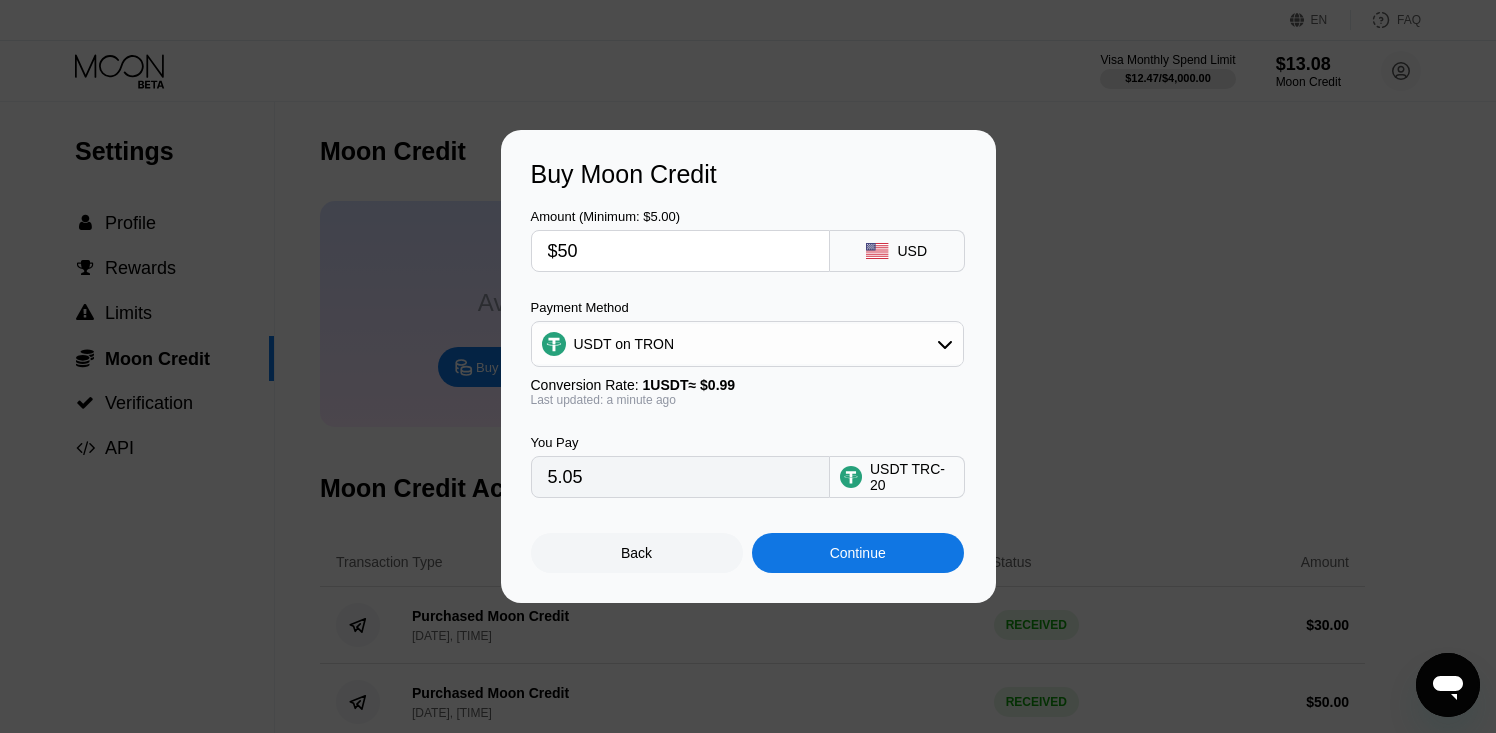 type on "50.51" 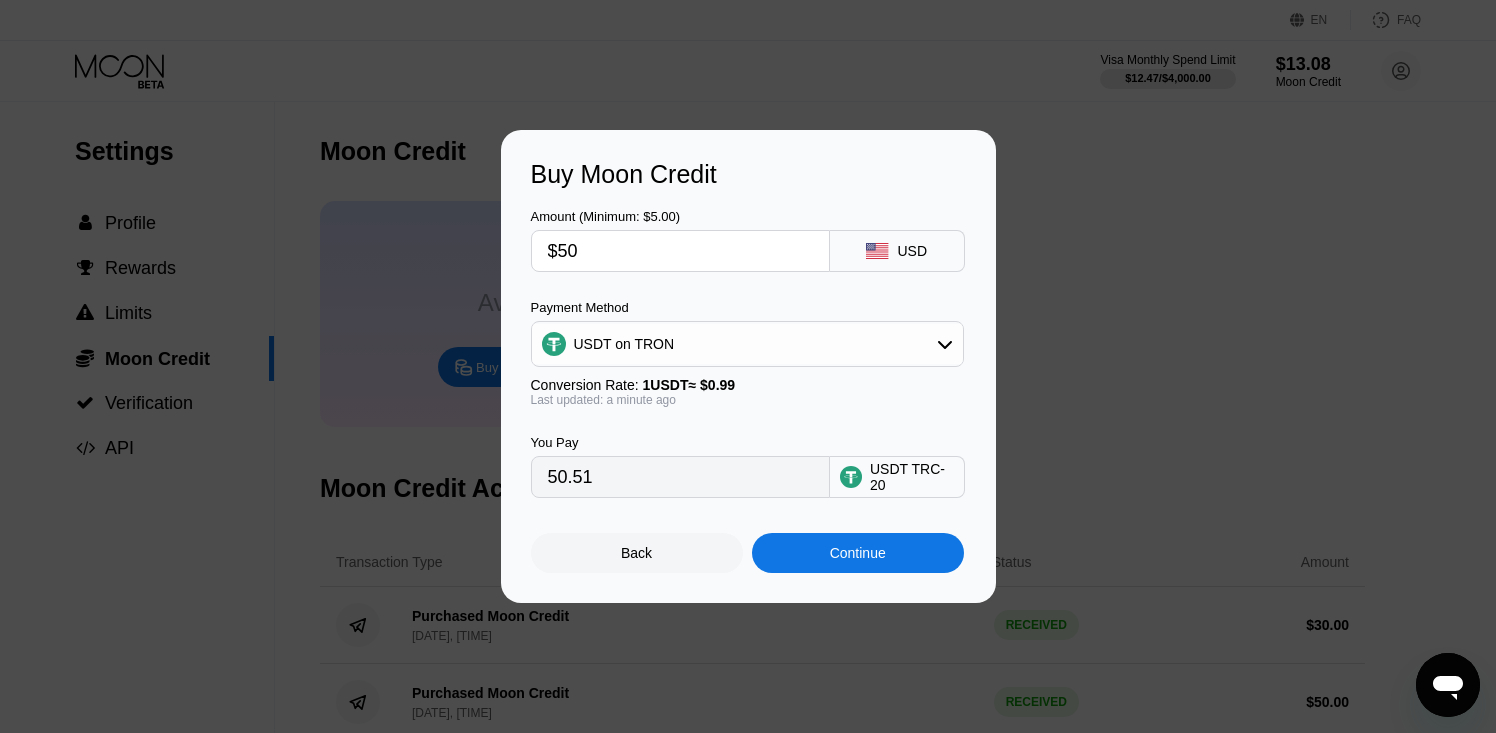 click on "Continue" at bounding box center [858, 553] 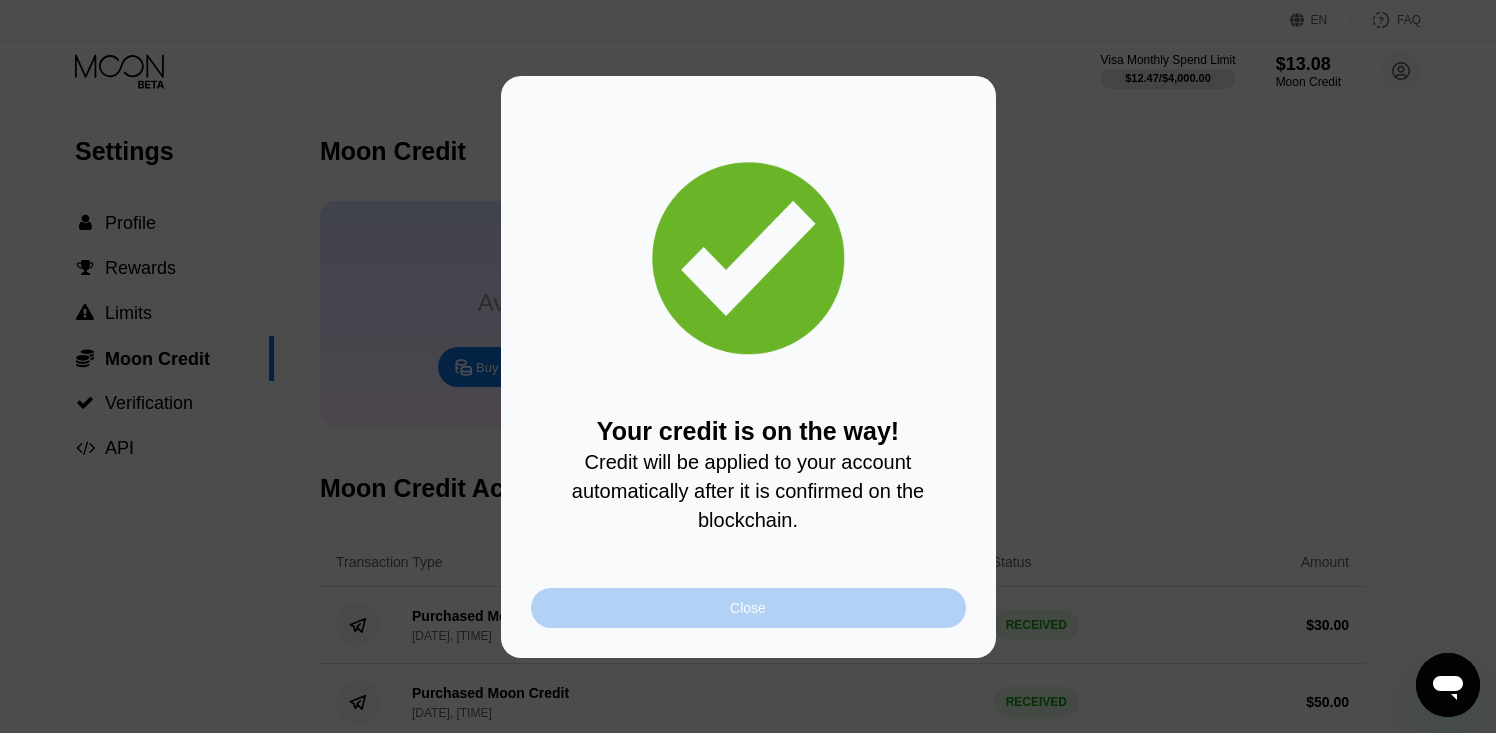 click on "Close" at bounding box center [748, 608] 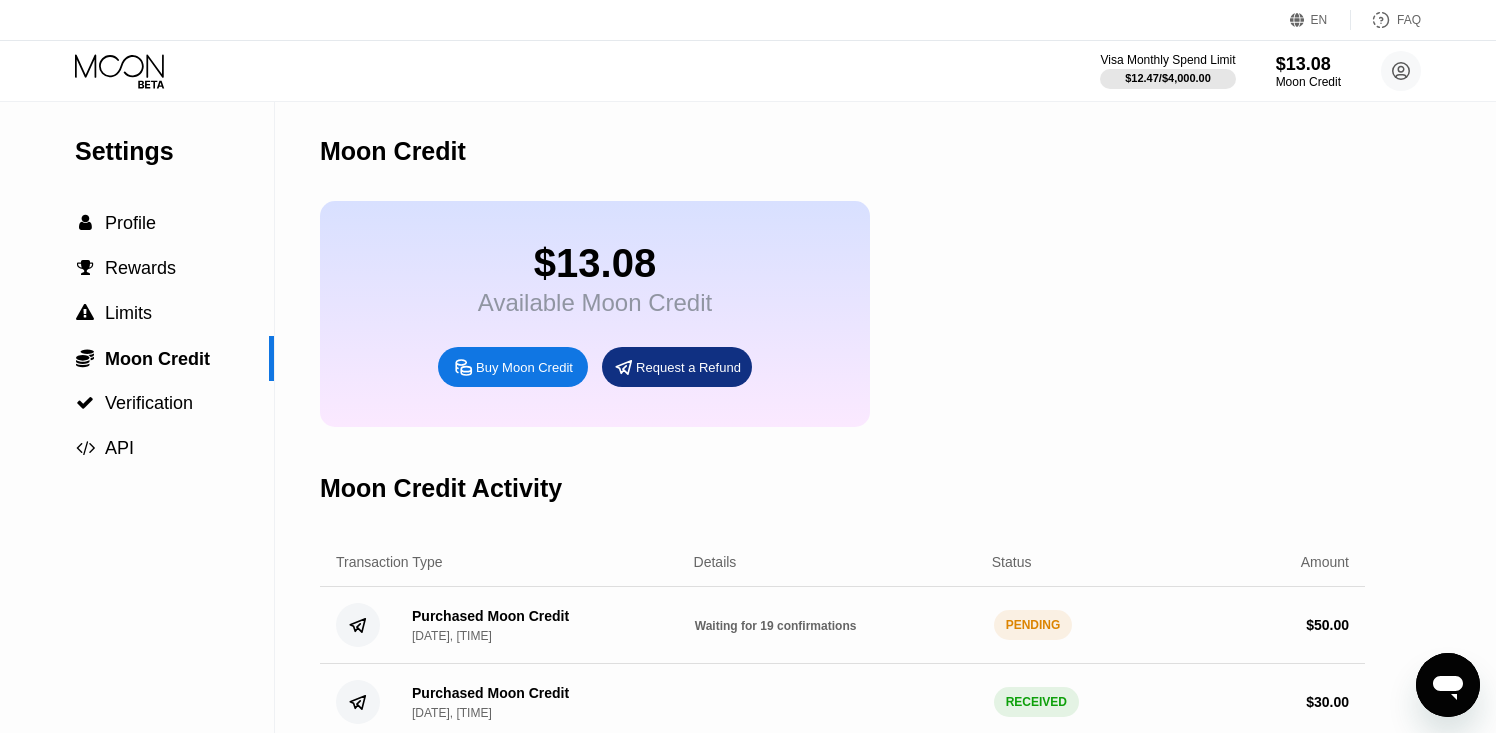 click on "Settings  Profile  Rewards  Limits  Moon Credit  Verification  API" at bounding box center (137, 286) 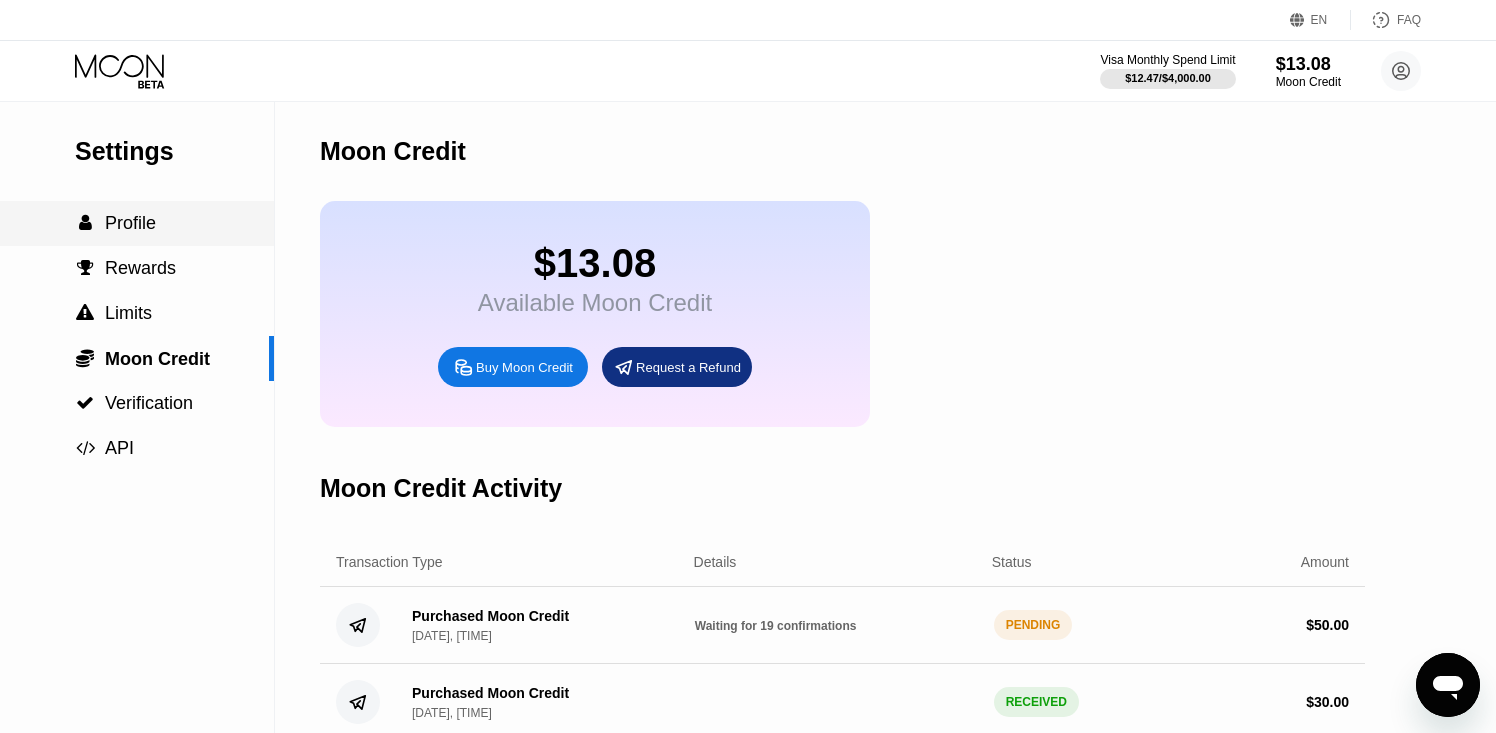 click on " Profile" at bounding box center (137, 223) 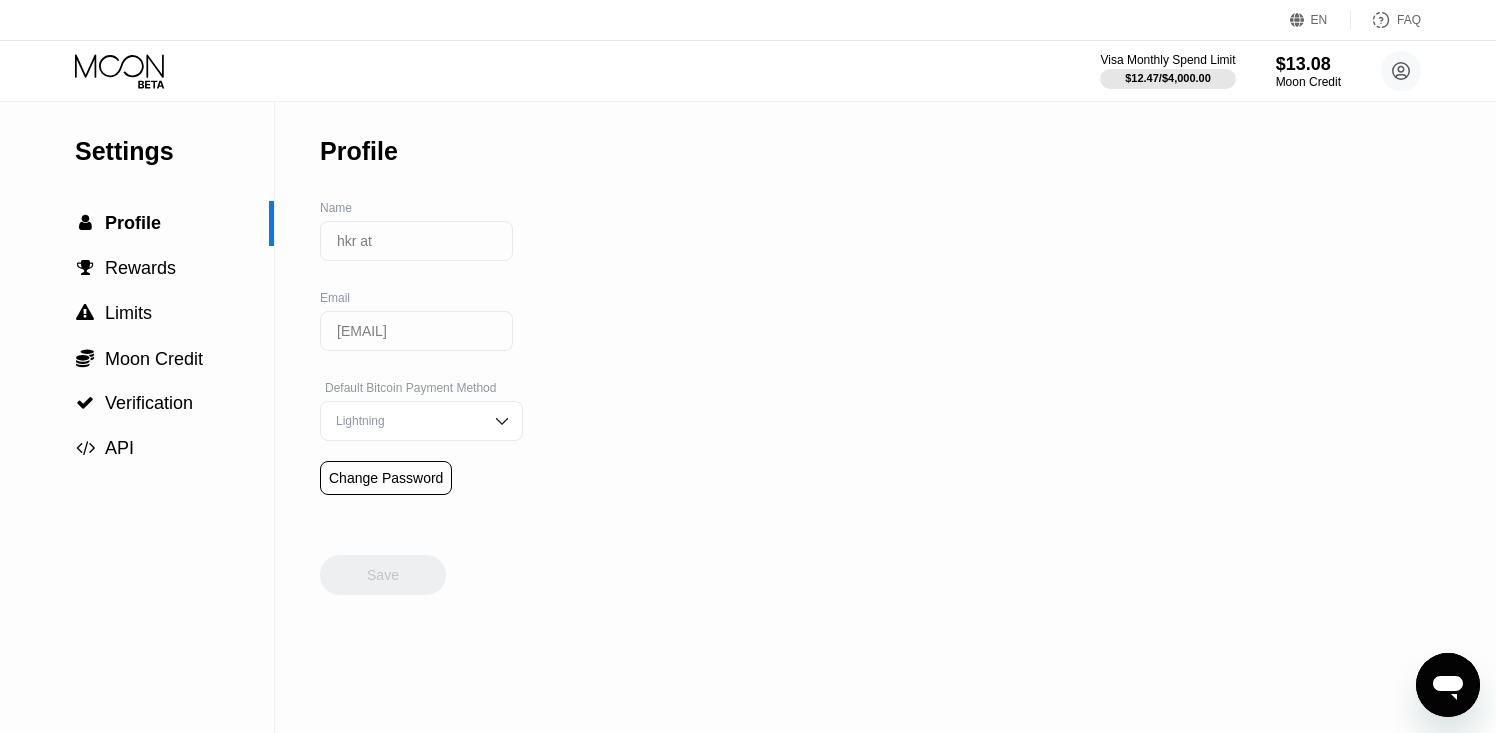 click 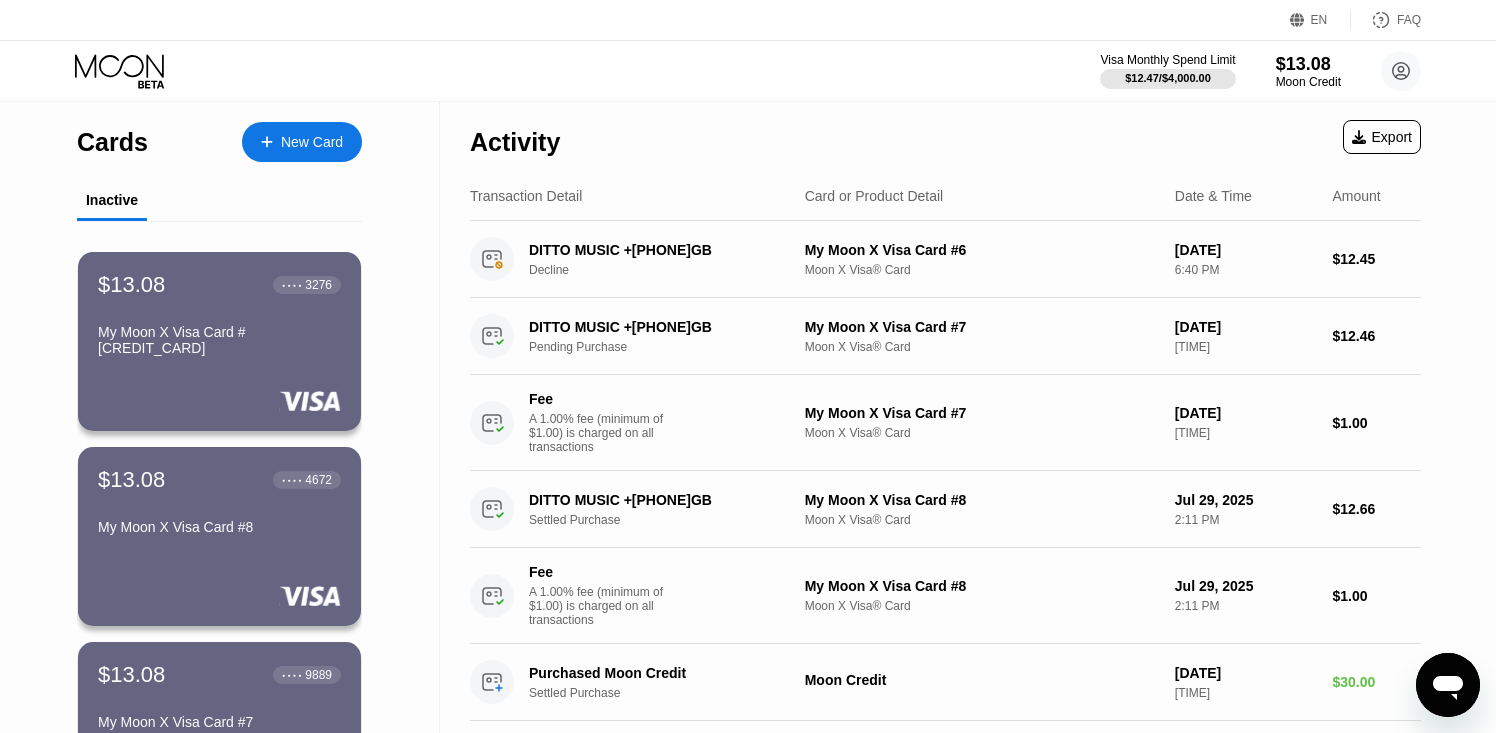 click 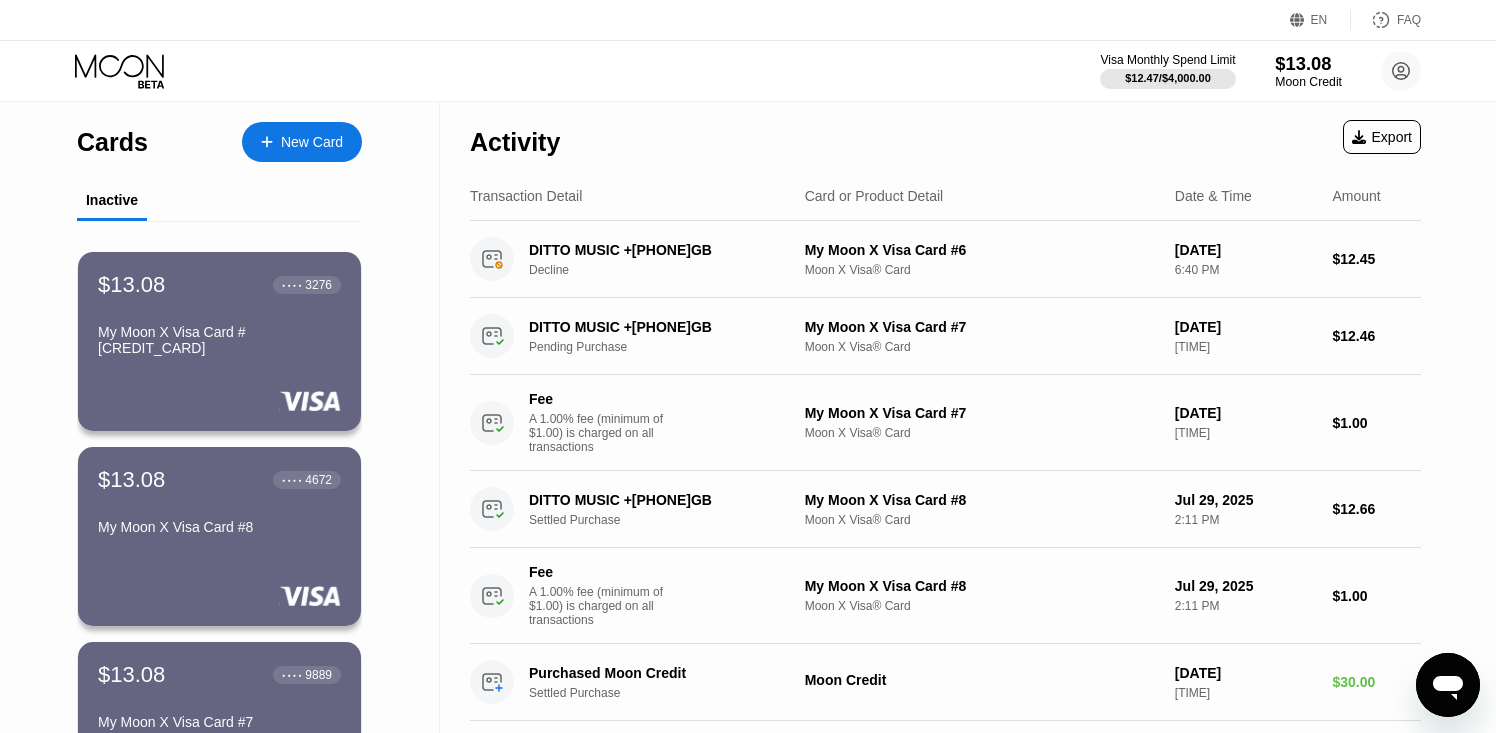click on "$13.08" at bounding box center [1308, 63] 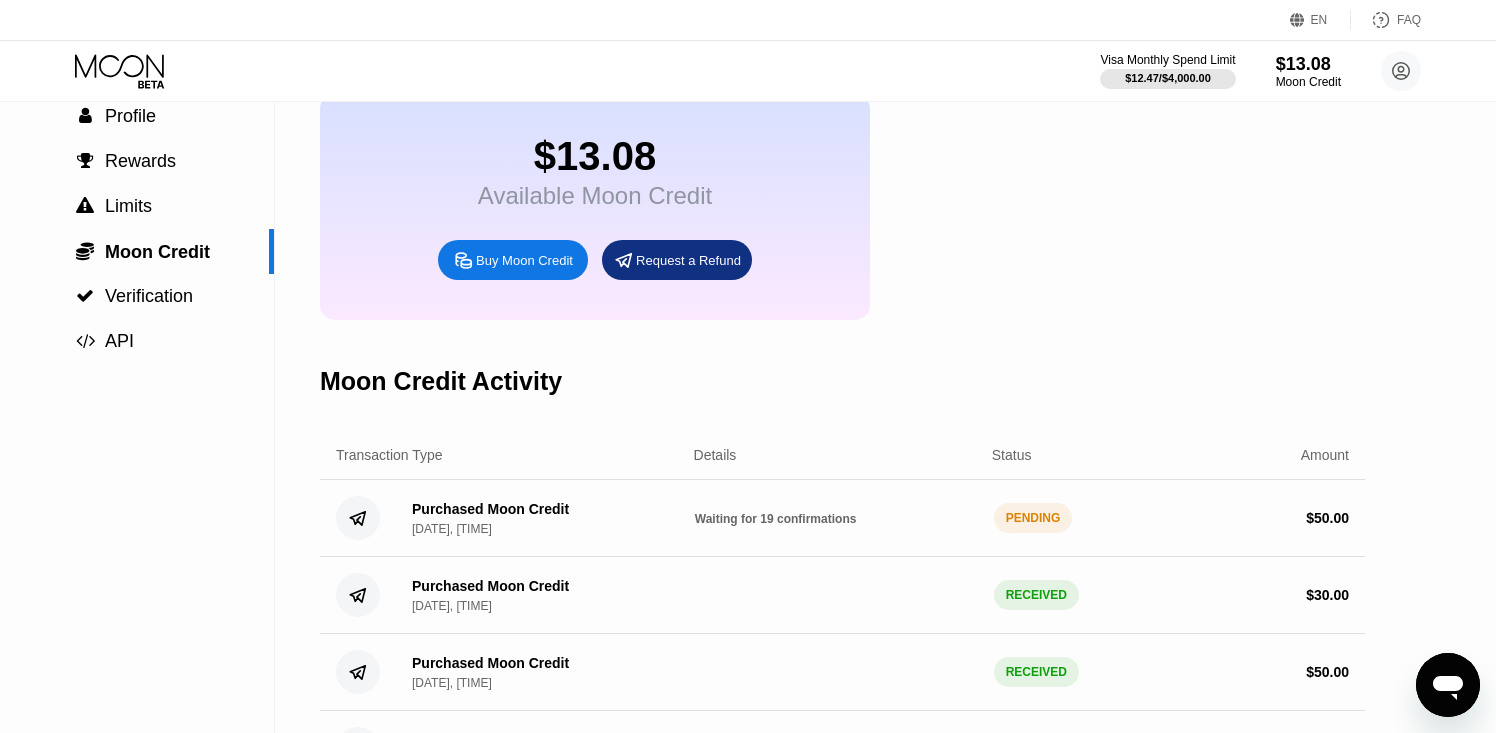 scroll, scrollTop: 104, scrollLeft: 0, axis: vertical 